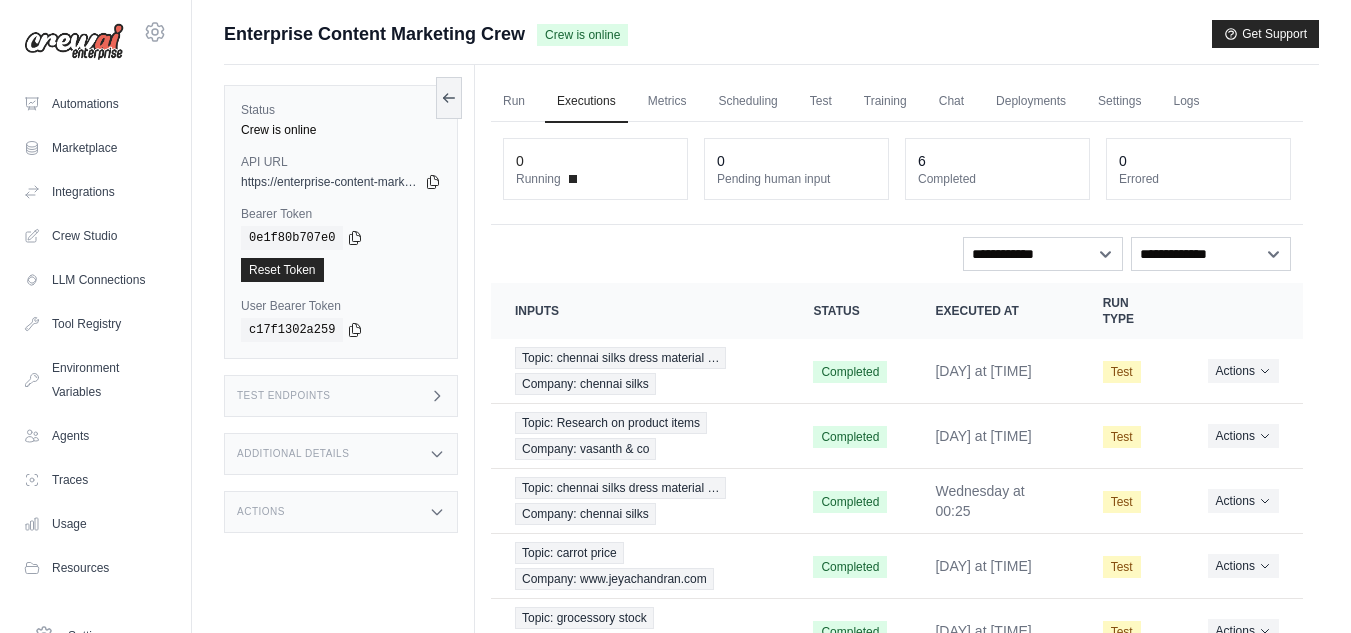 scroll, scrollTop: 0, scrollLeft: 0, axis: both 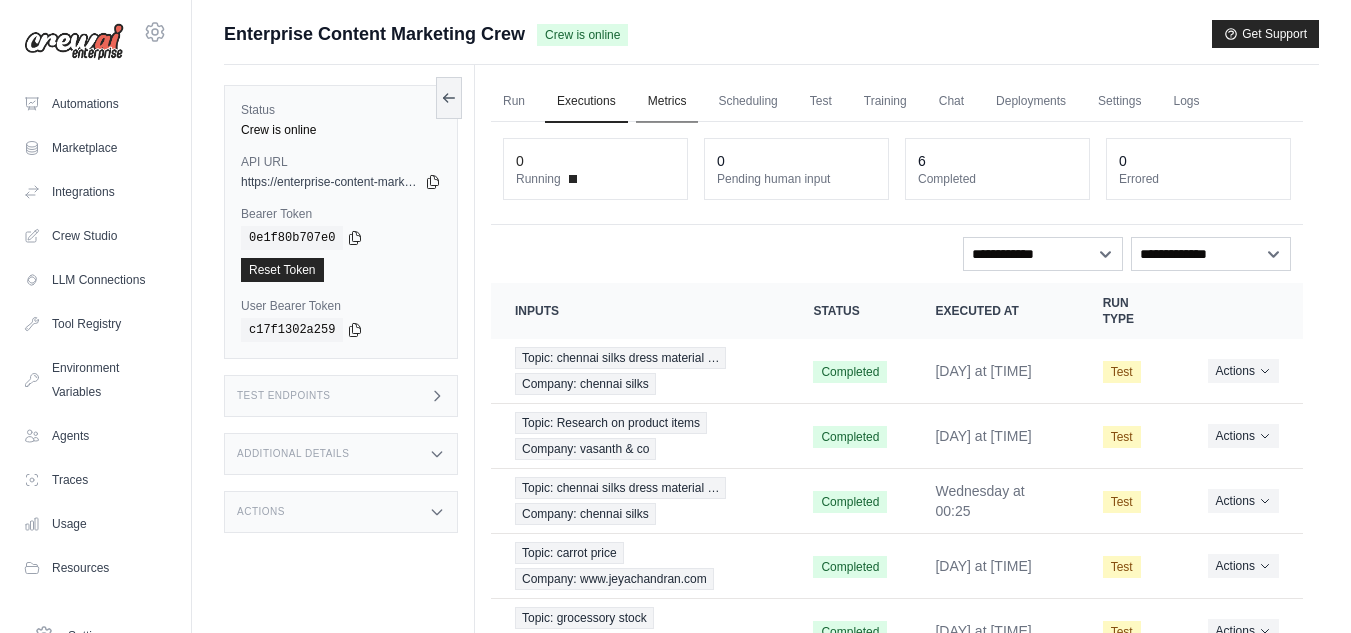 click on "Metrics" at bounding box center [667, 102] 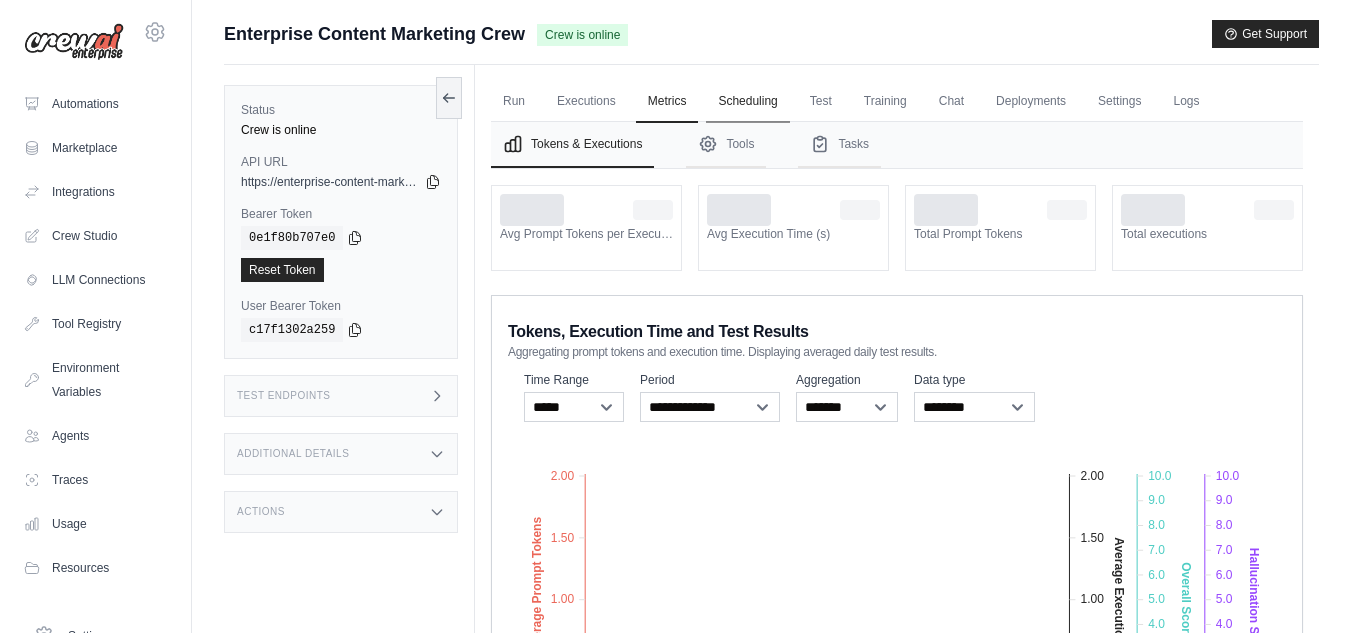 click on "Scheduling" at bounding box center (747, 102) 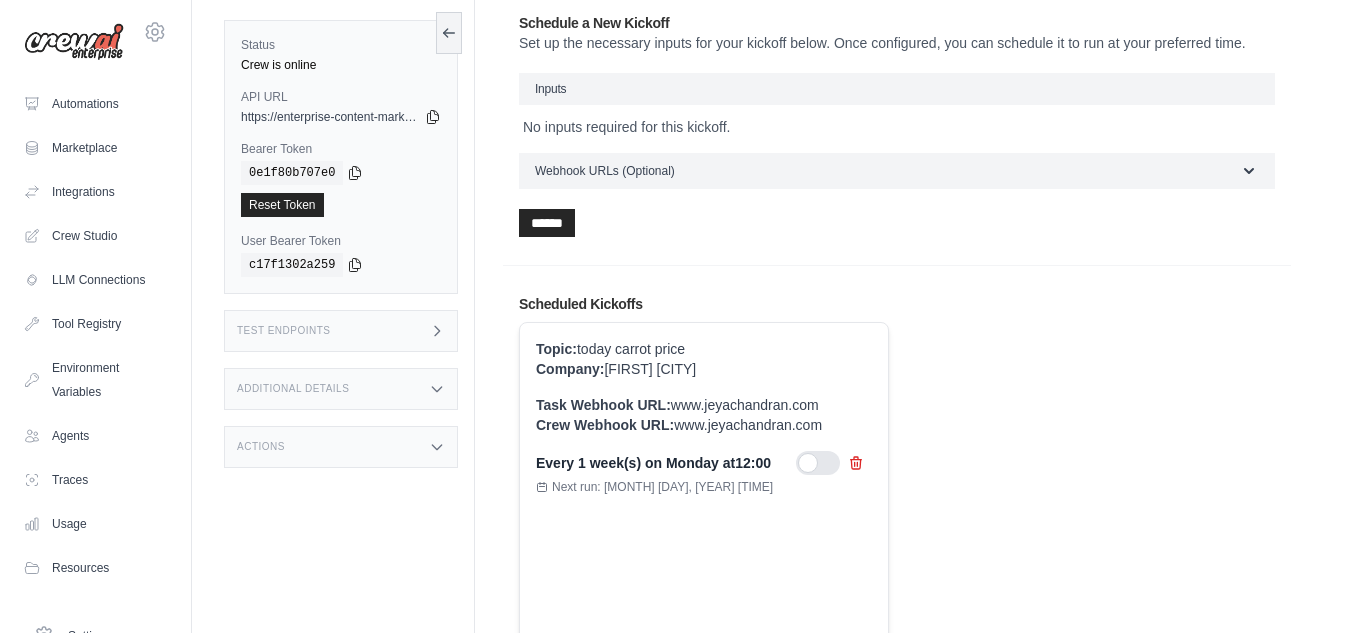 scroll, scrollTop: 0, scrollLeft: 0, axis: both 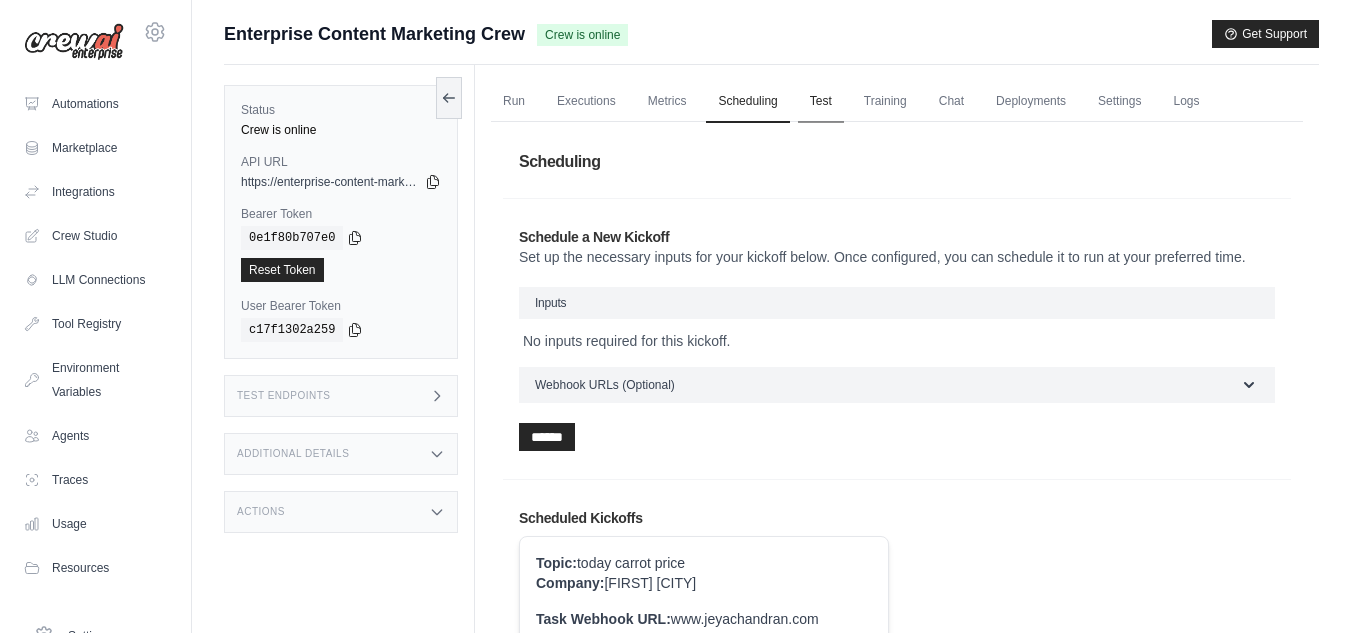click on "Test" at bounding box center [821, 102] 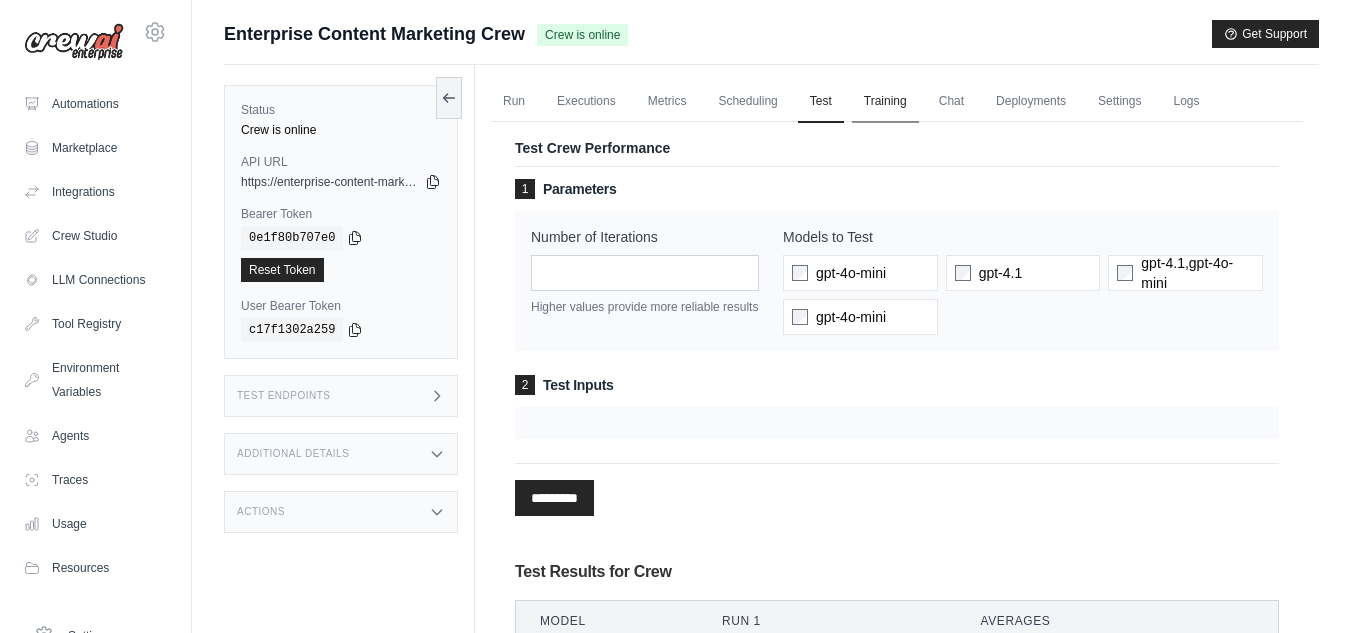 click on "Training" at bounding box center (885, 102) 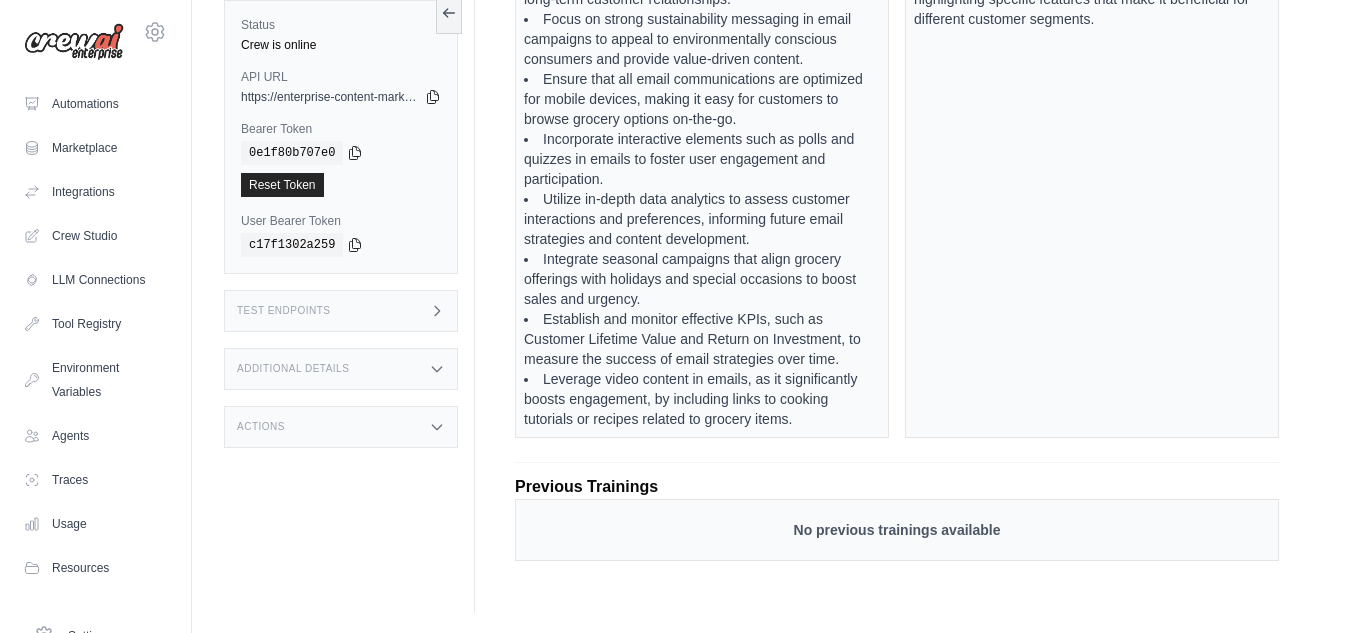 scroll, scrollTop: 72, scrollLeft: 0, axis: vertical 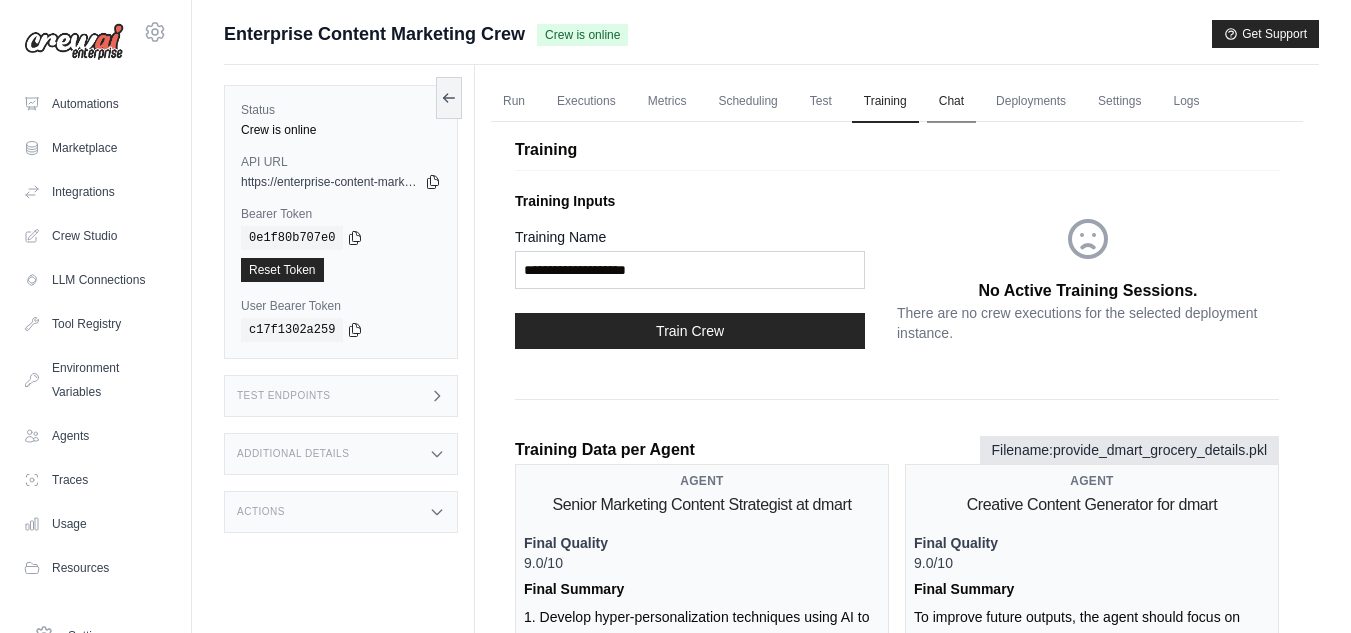 click on "Chat" at bounding box center [951, 102] 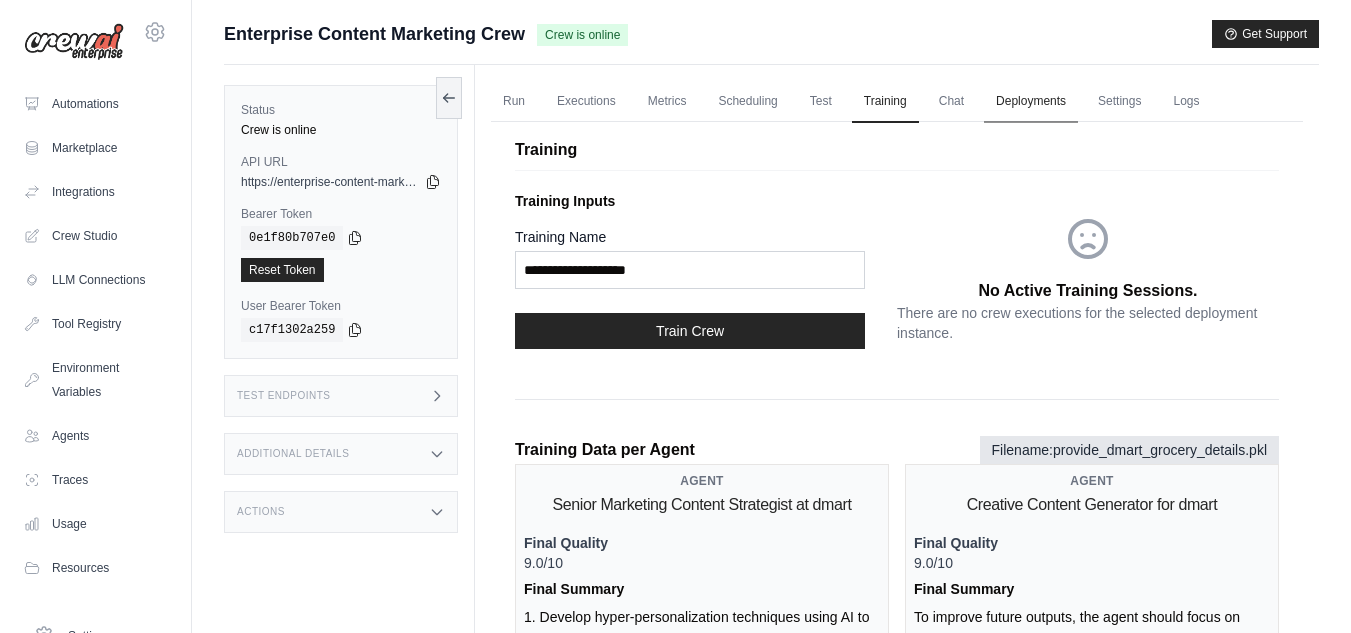 click on "Deployments" at bounding box center (1031, 102) 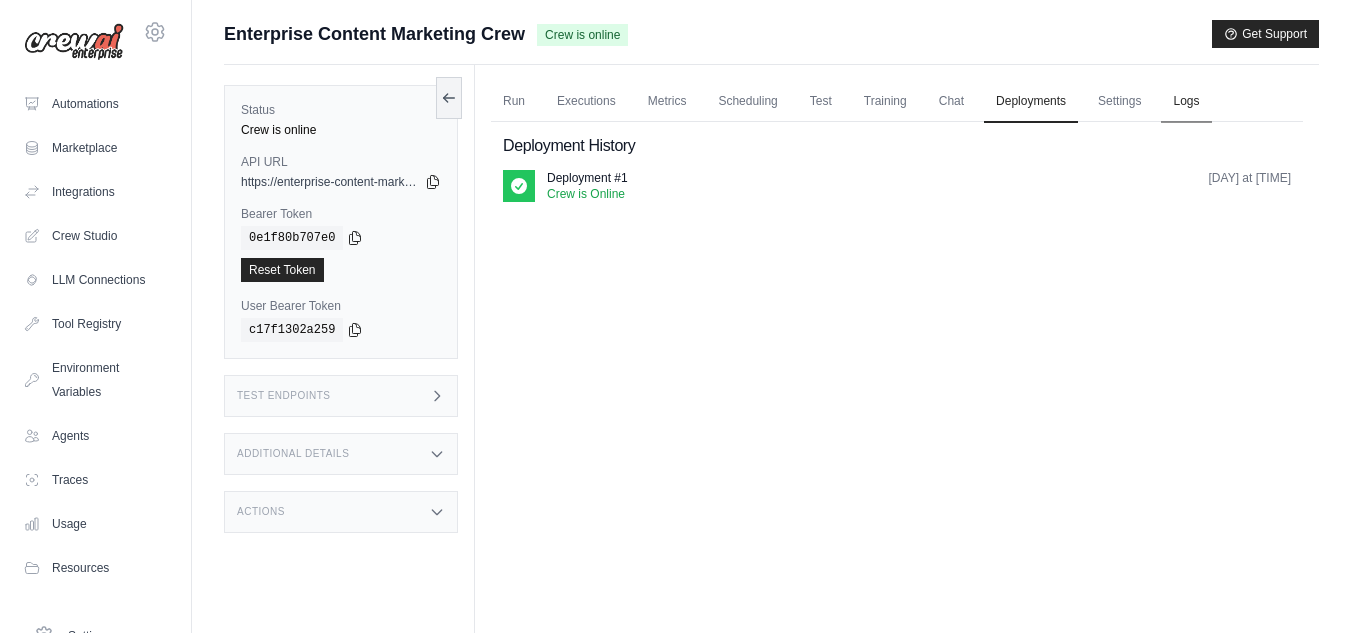 click on "Logs" at bounding box center [1186, 102] 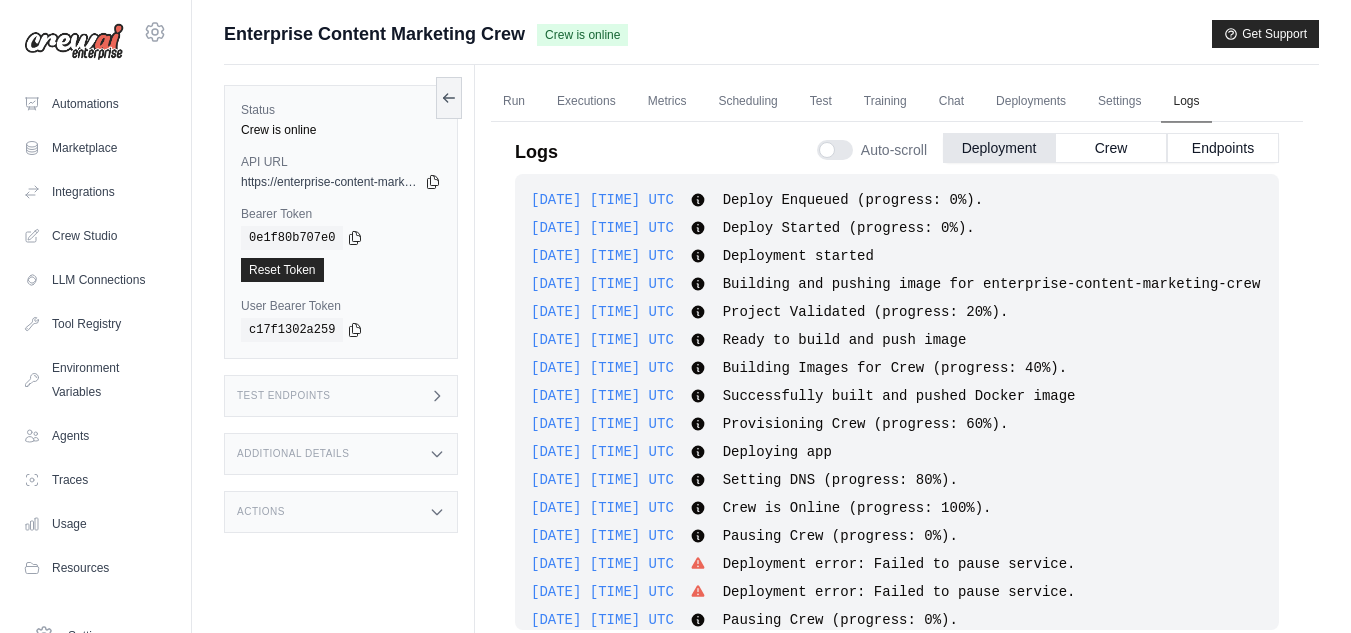 scroll, scrollTop: 880, scrollLeft: 0, axis: vertical 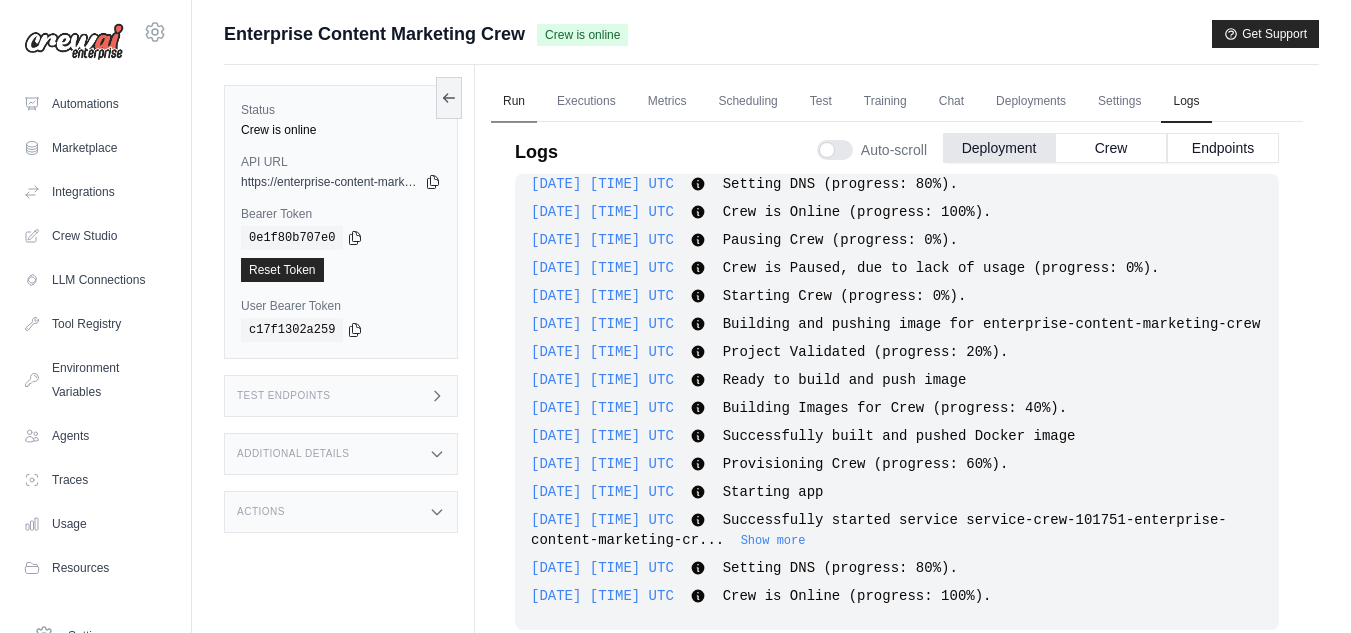 click on "Run" at bounding box center (514, 102) 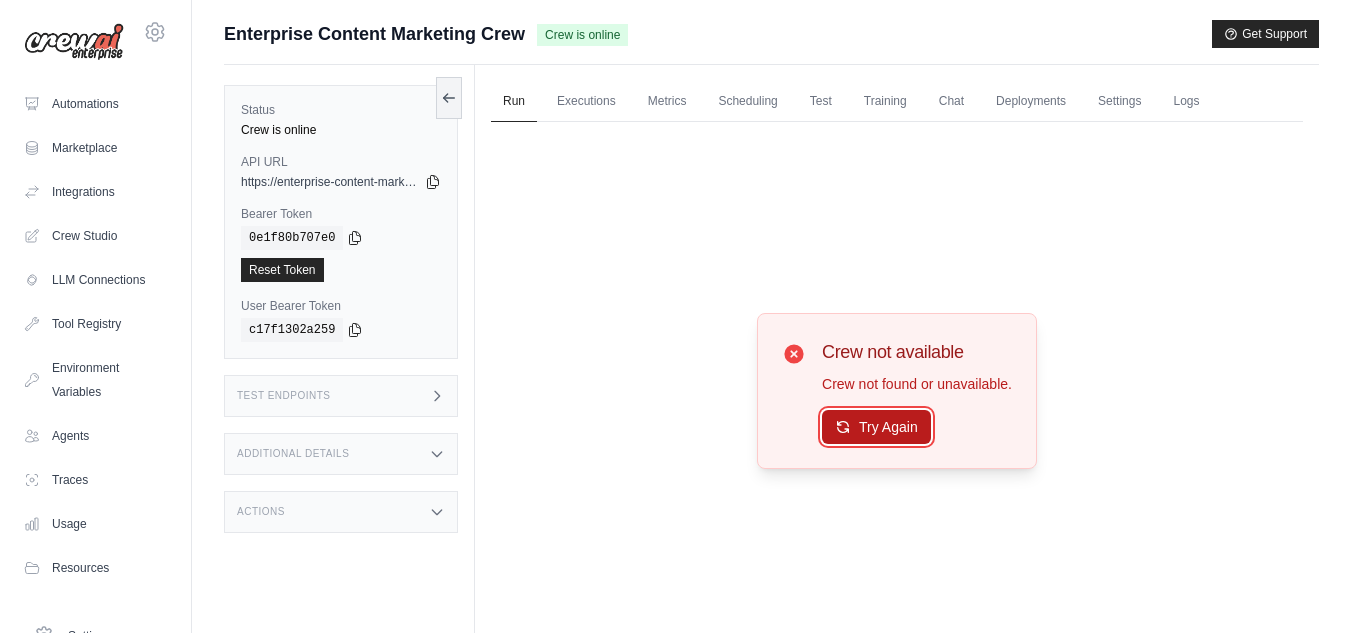 click on "Try Again" at bounding box center (876, 427) 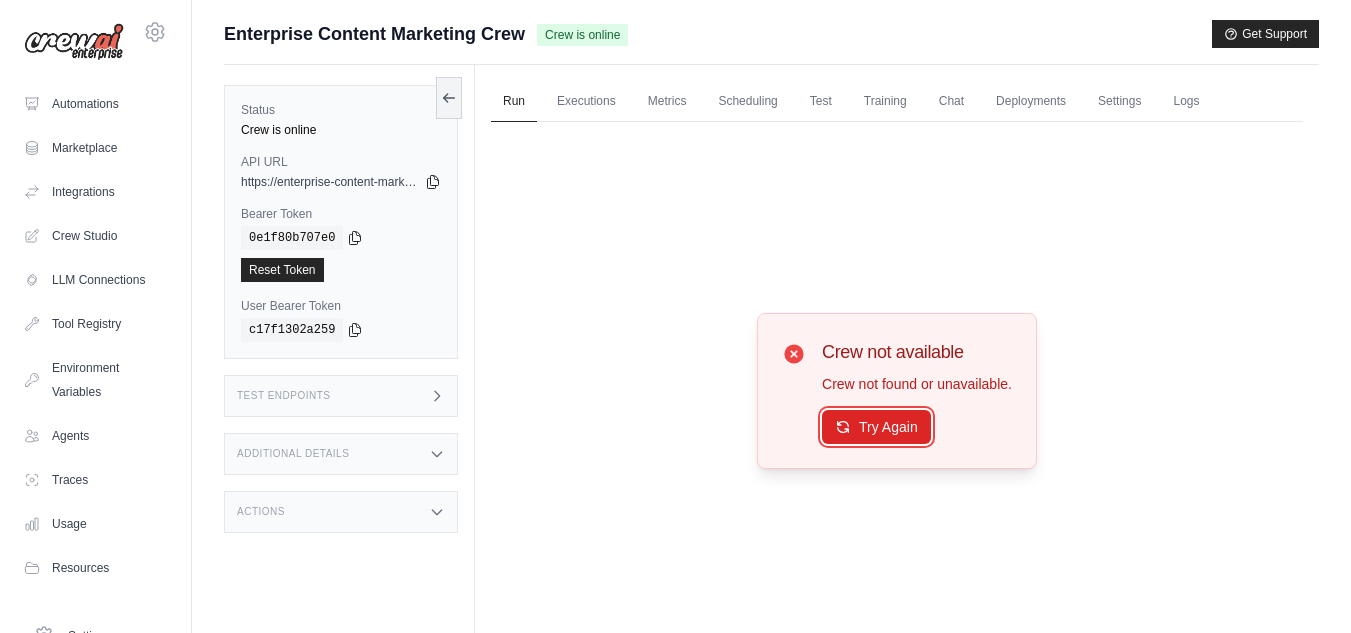 click on "Try Again" at bounding box center (876, 427) 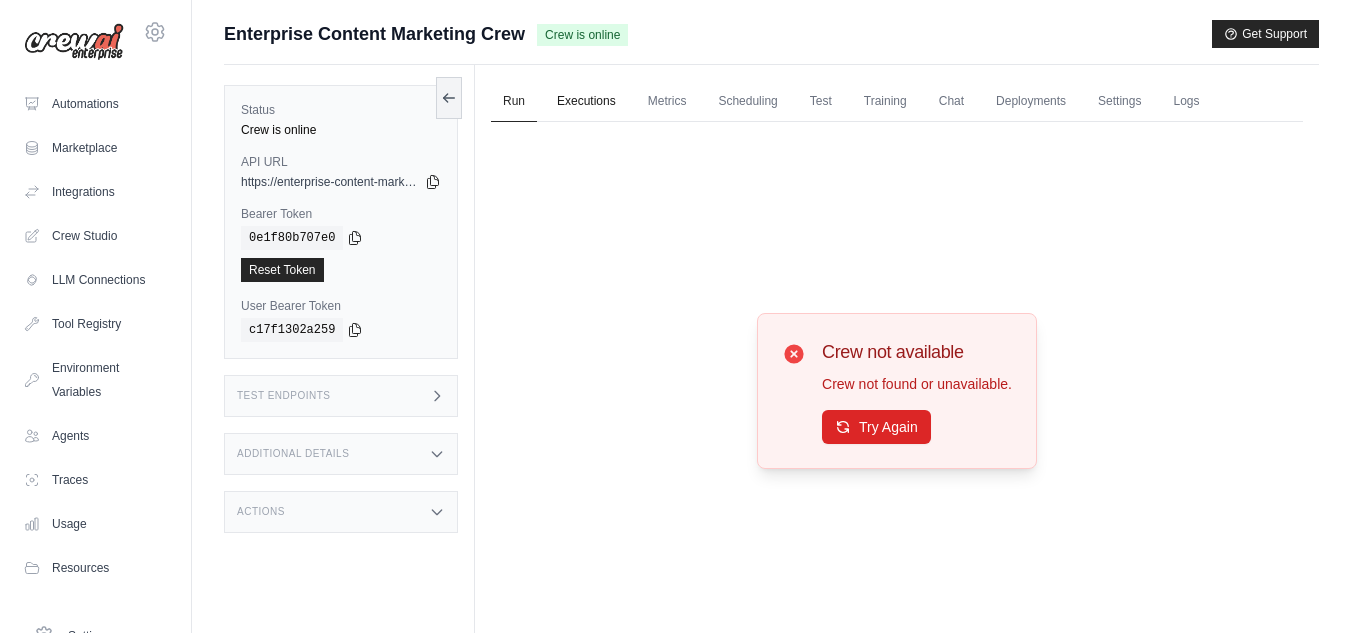 click on "Executions" at bounding box center [586, 102] 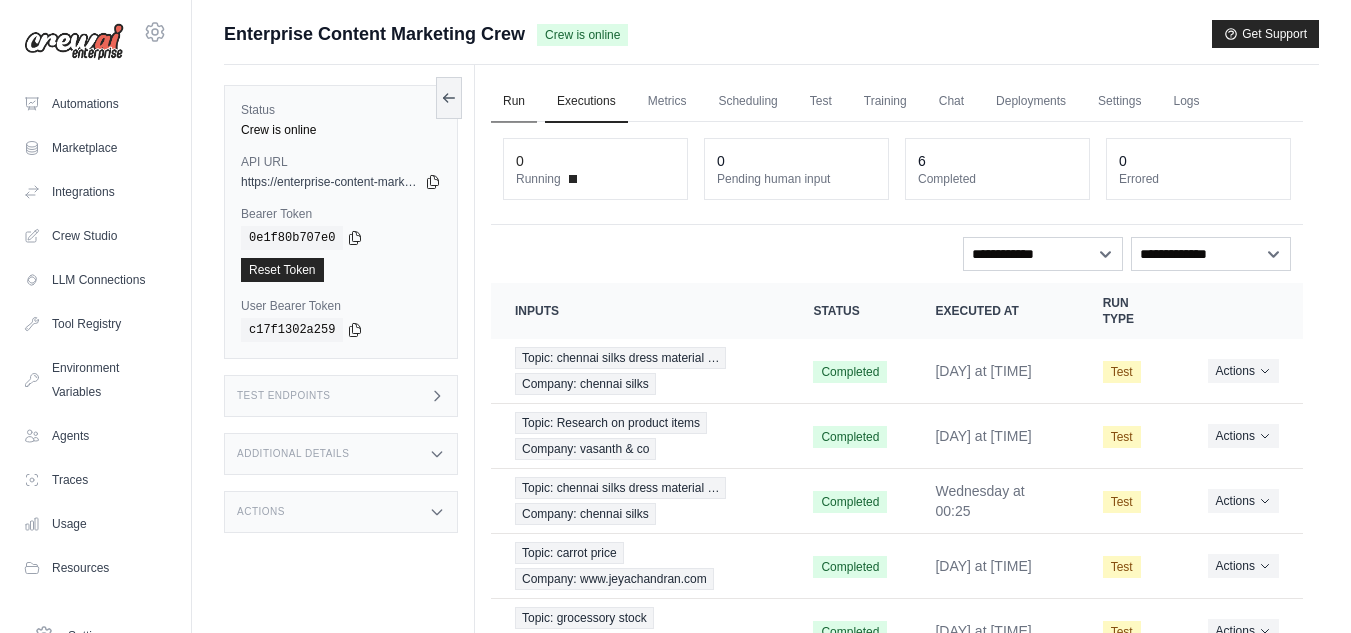 click on "Run" at bounding box center [514, 102] 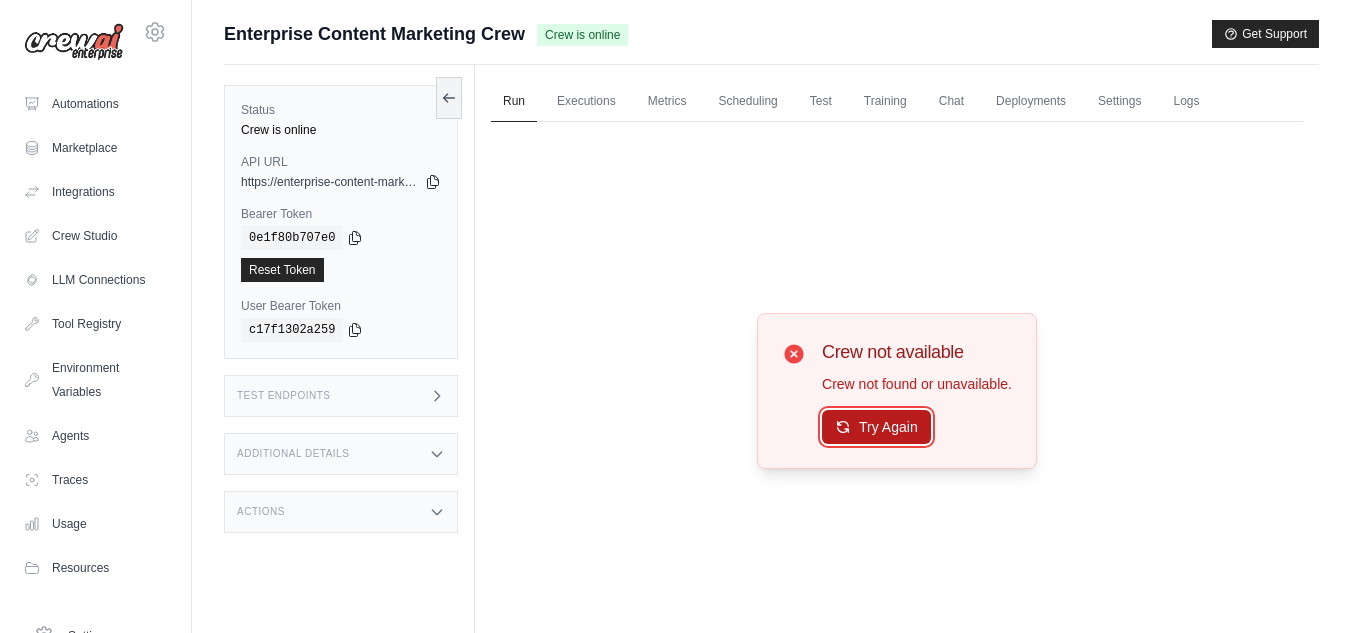 click on "Try Again" at bounding box center [876, 427] 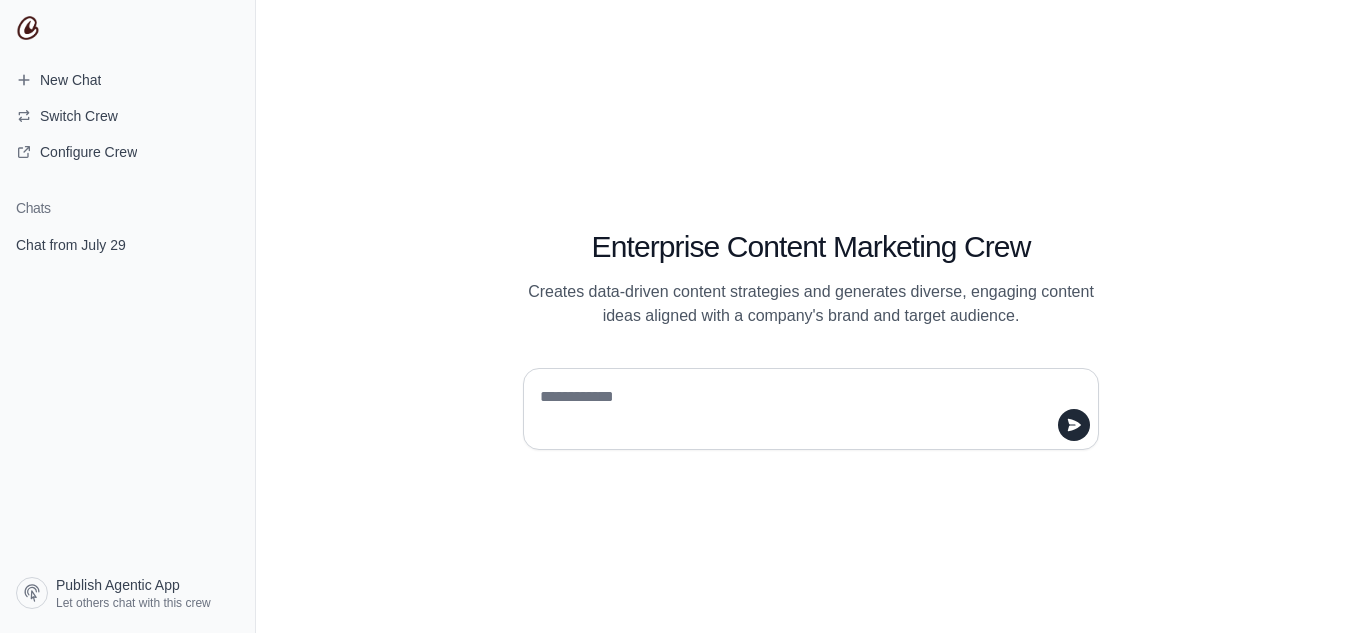scroll, scrollTop: 0, scrollLeft: 0, axis: both 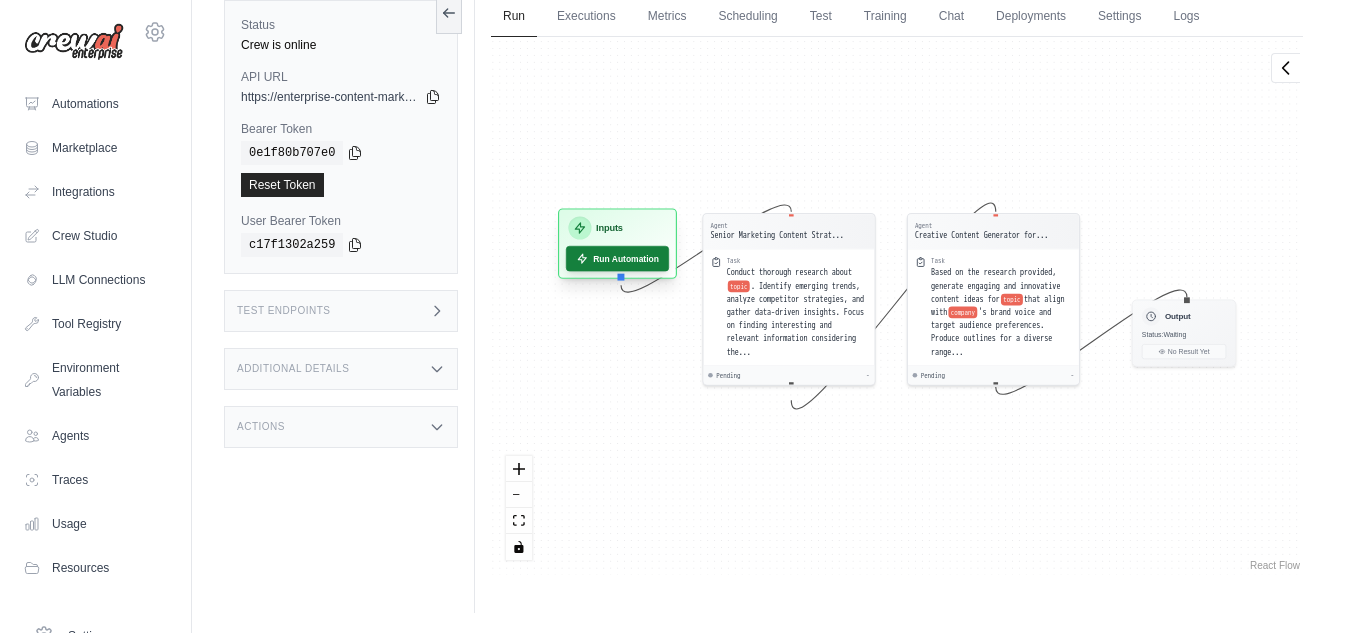 click on "Run Automation" at bounding box center [617, 258] 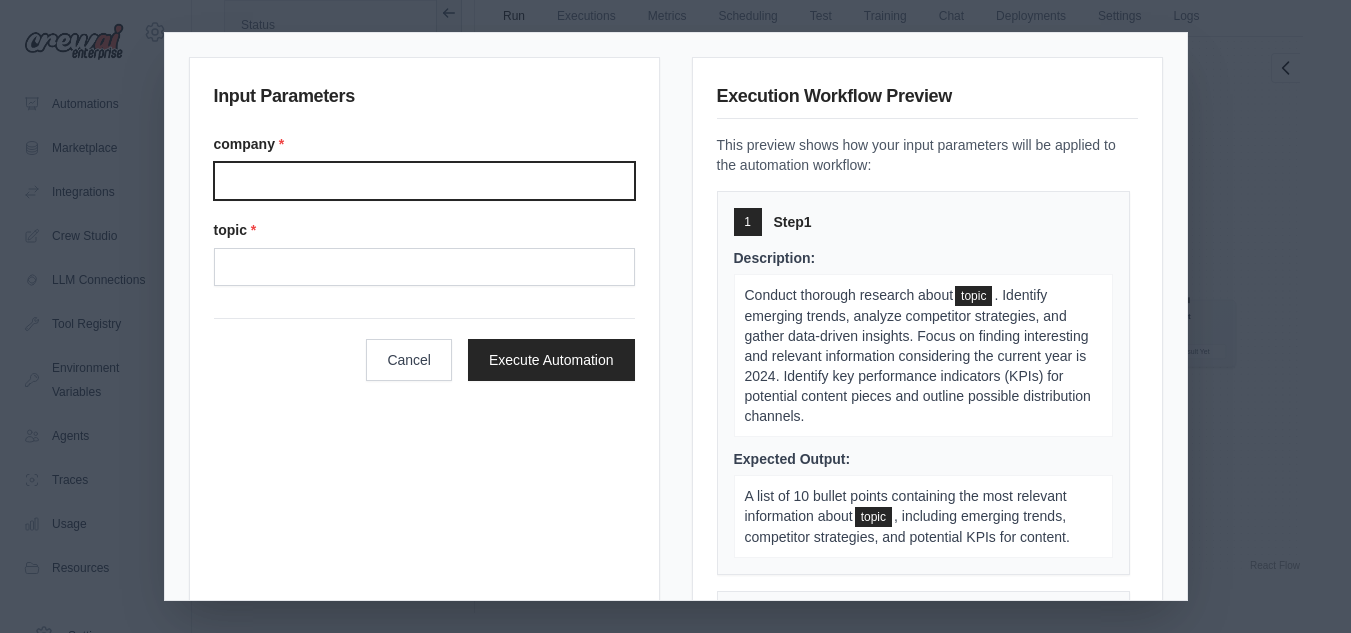click on "Company" at bounding box center (424, 181) 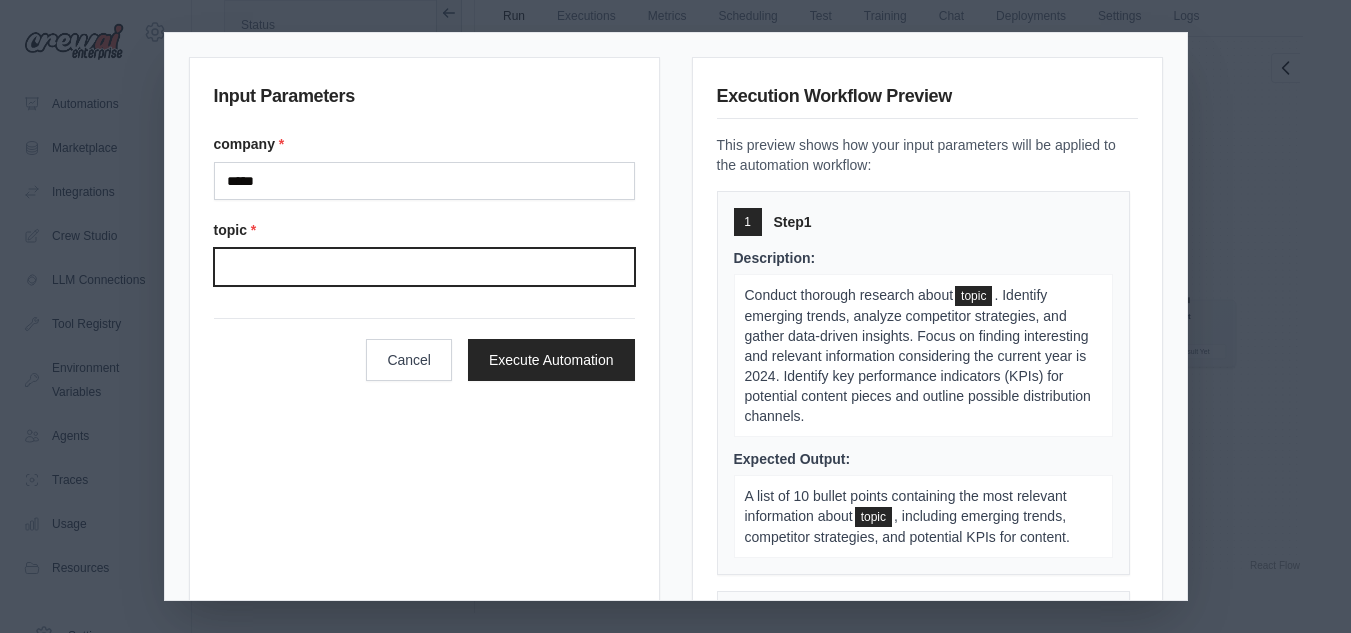 click on "Topic" at bounding box center (424, 267) 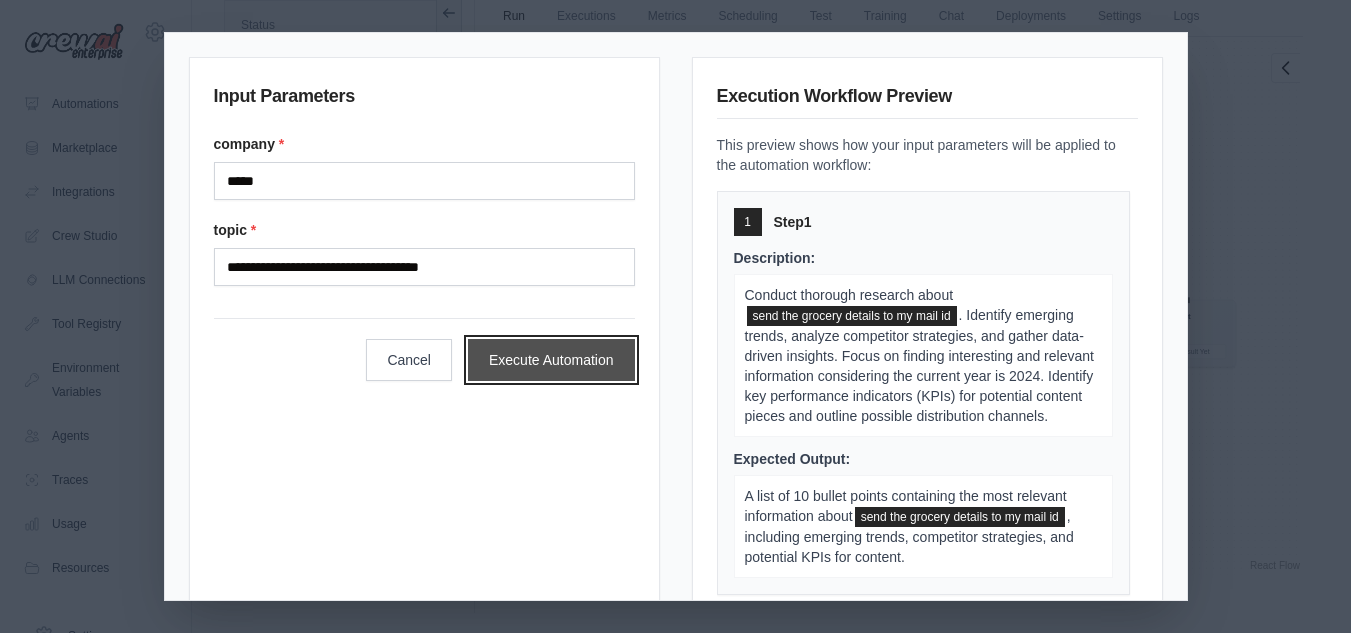 click on "Execute Automation" at bounding box center [551, 360] 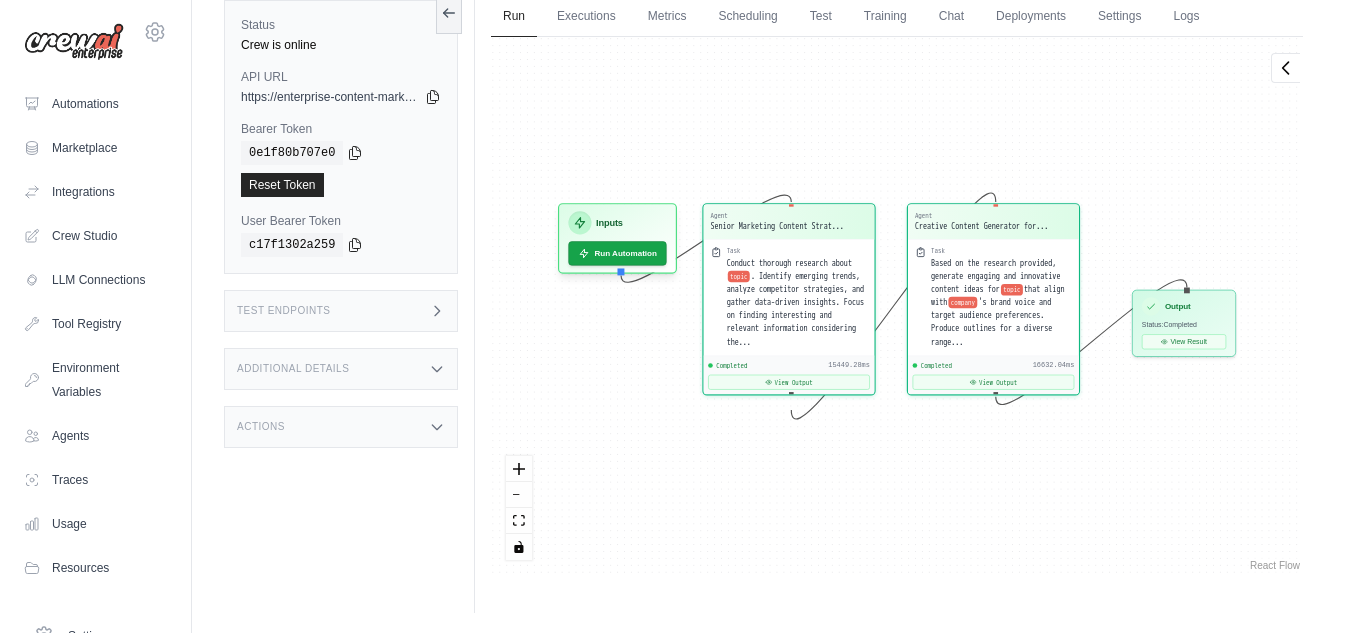scroll, scrollTop: 10823, scrollLeft: 0, axis: vertical 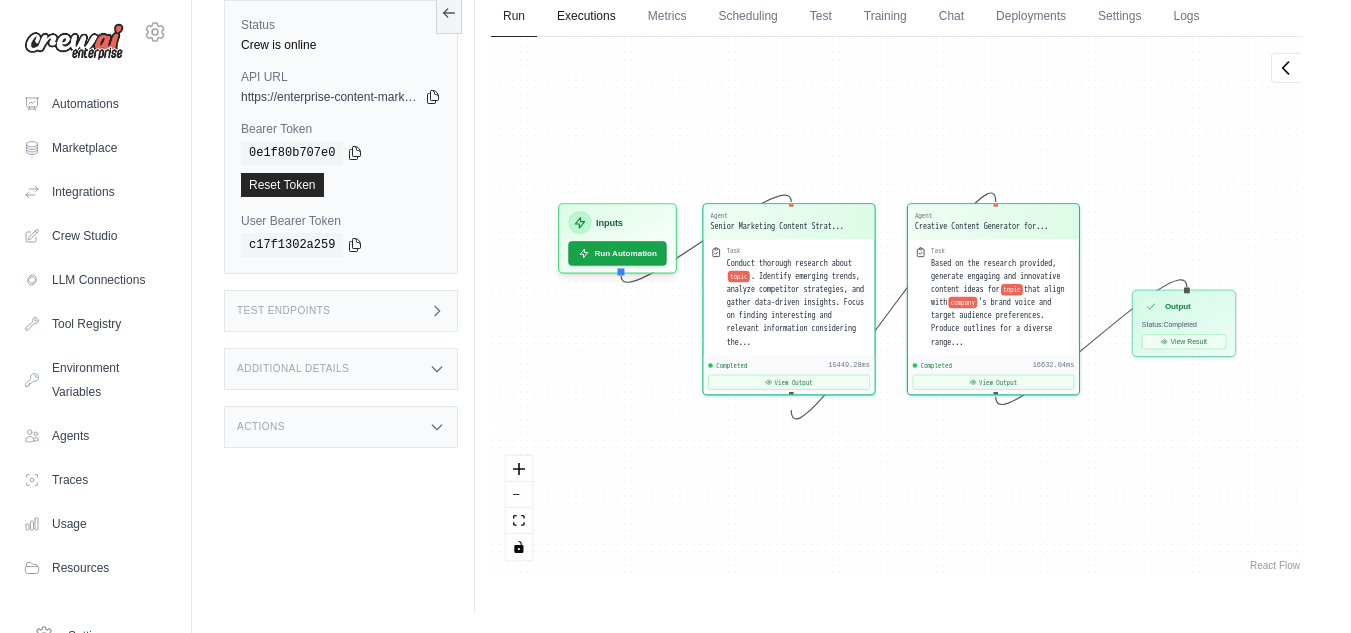 drag, startPoint x: 589, startPoint y: 20, endPoint x: 577, endPoint y: 14, distance: 13.416408 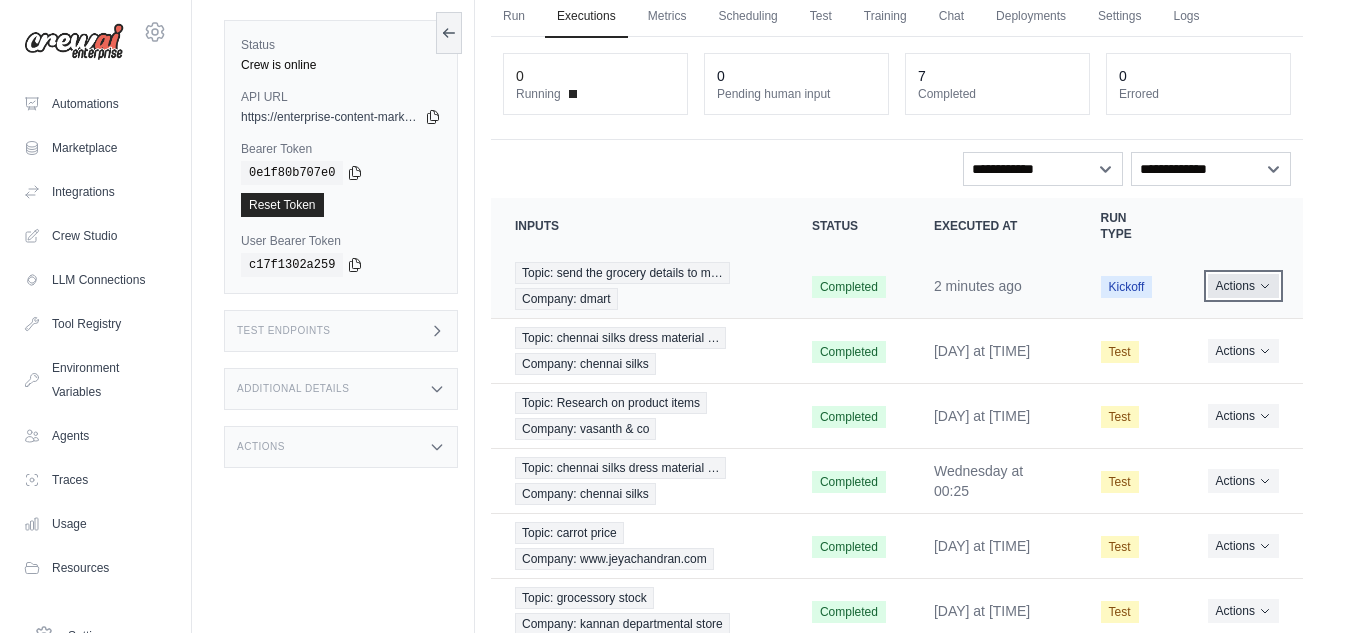 click 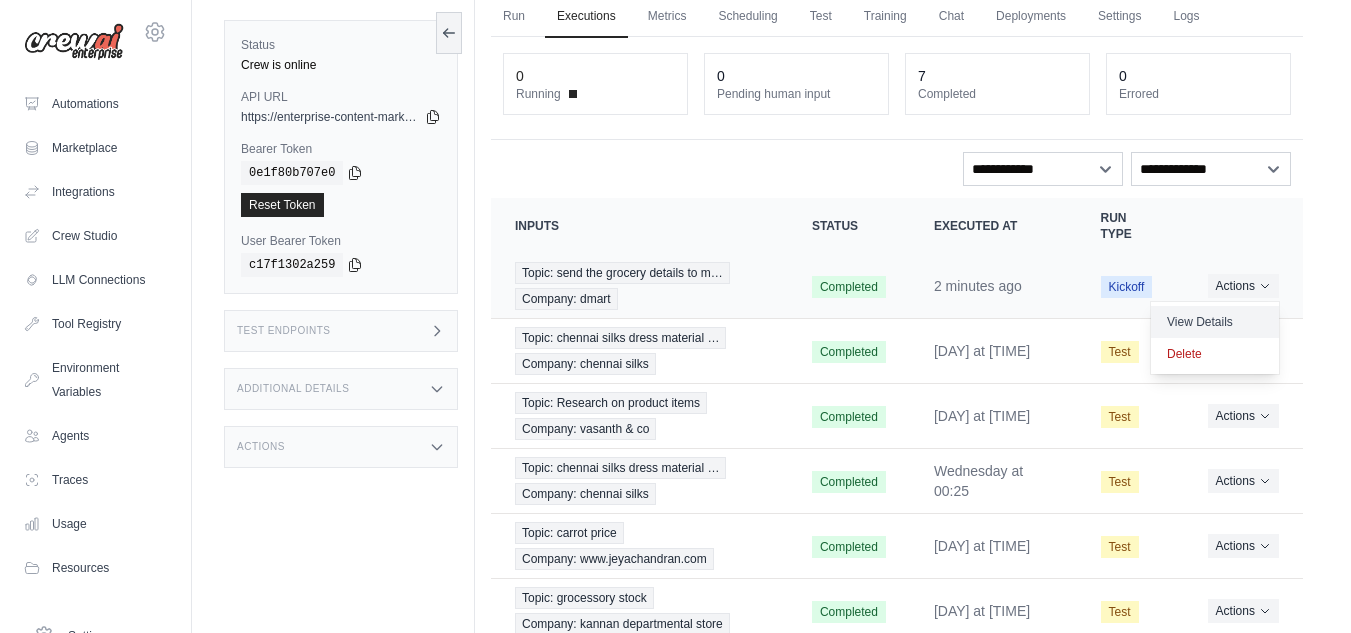 click on "View Details" at bounding box center (1215, 322) 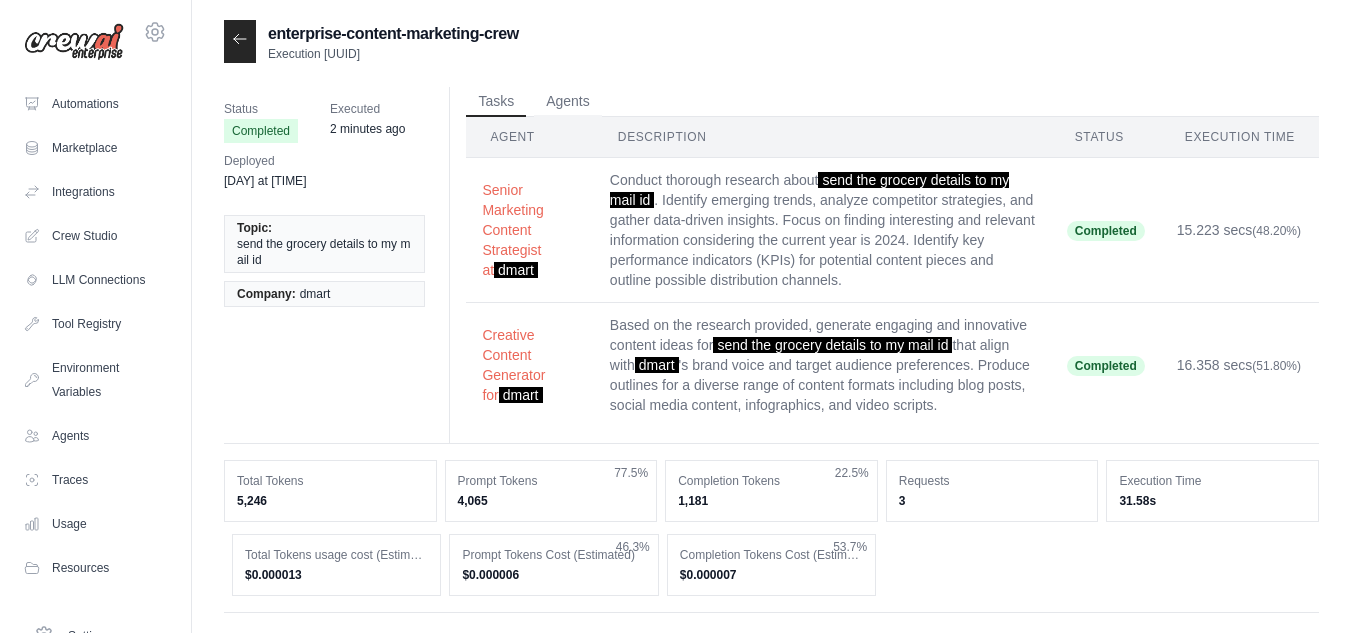 scroll, scrollTop: 0, scrollLeft: 0, axis: both 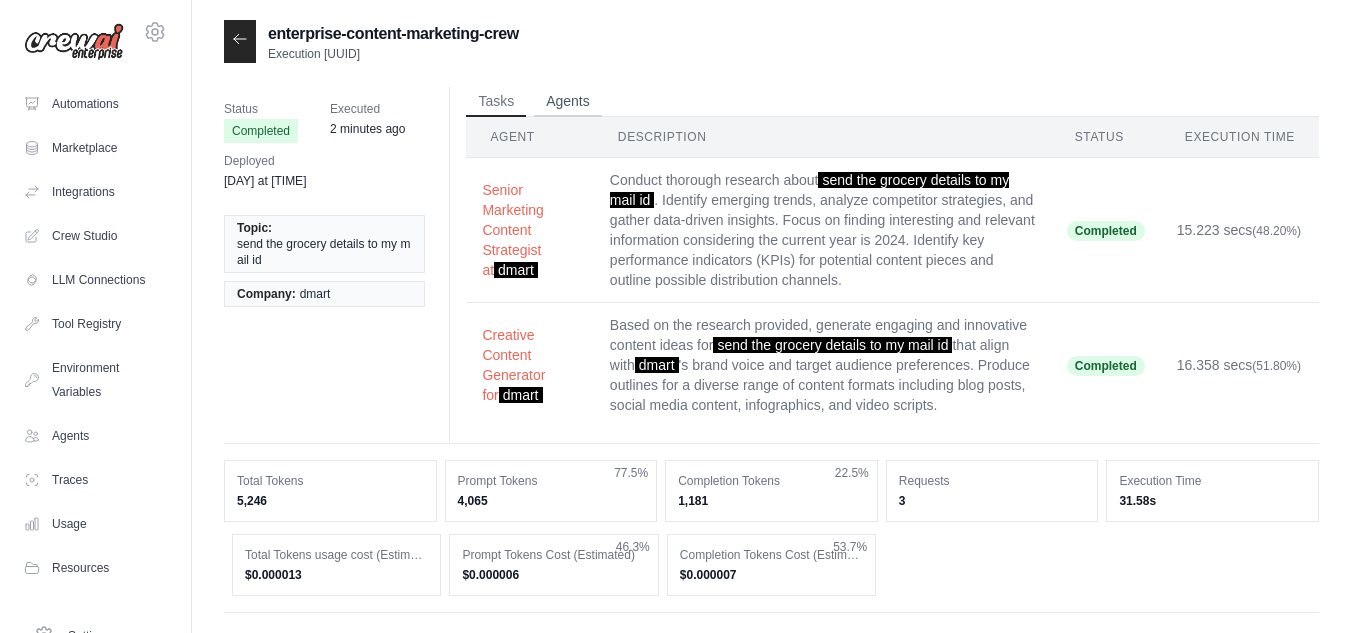 click on "Agents" at bounding box center (568, 102) 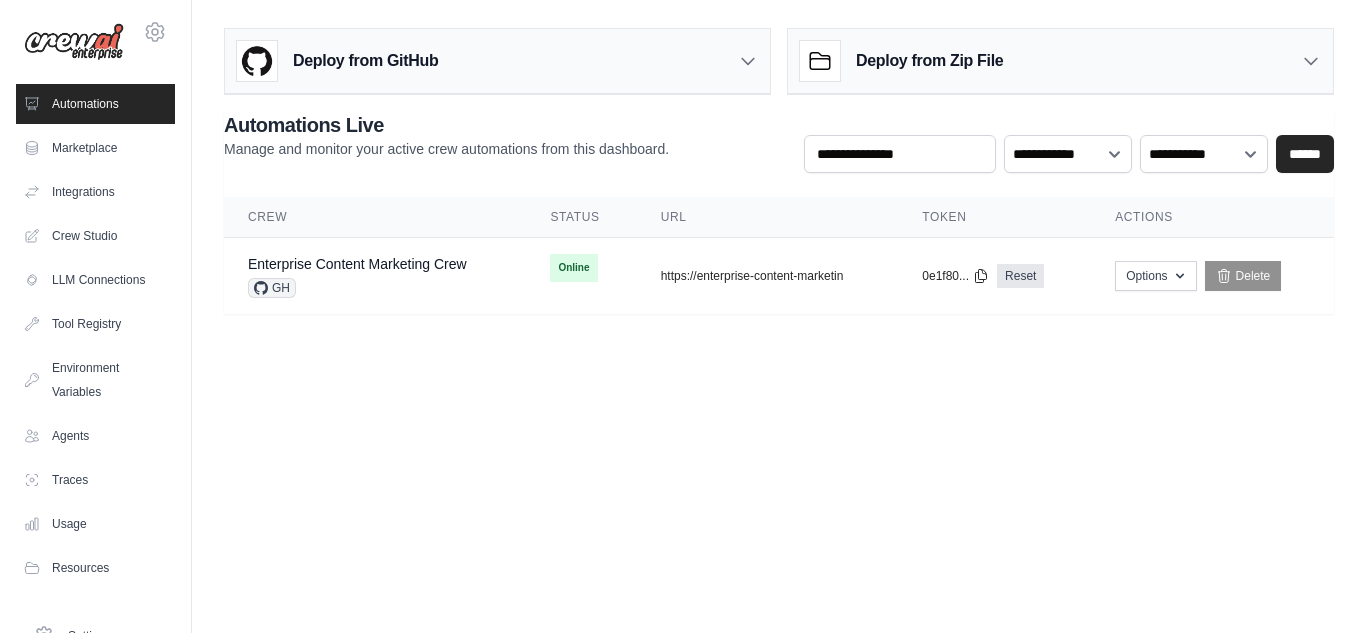 scroll, scrollTop: 0, scrollLeft: 0, axis: both 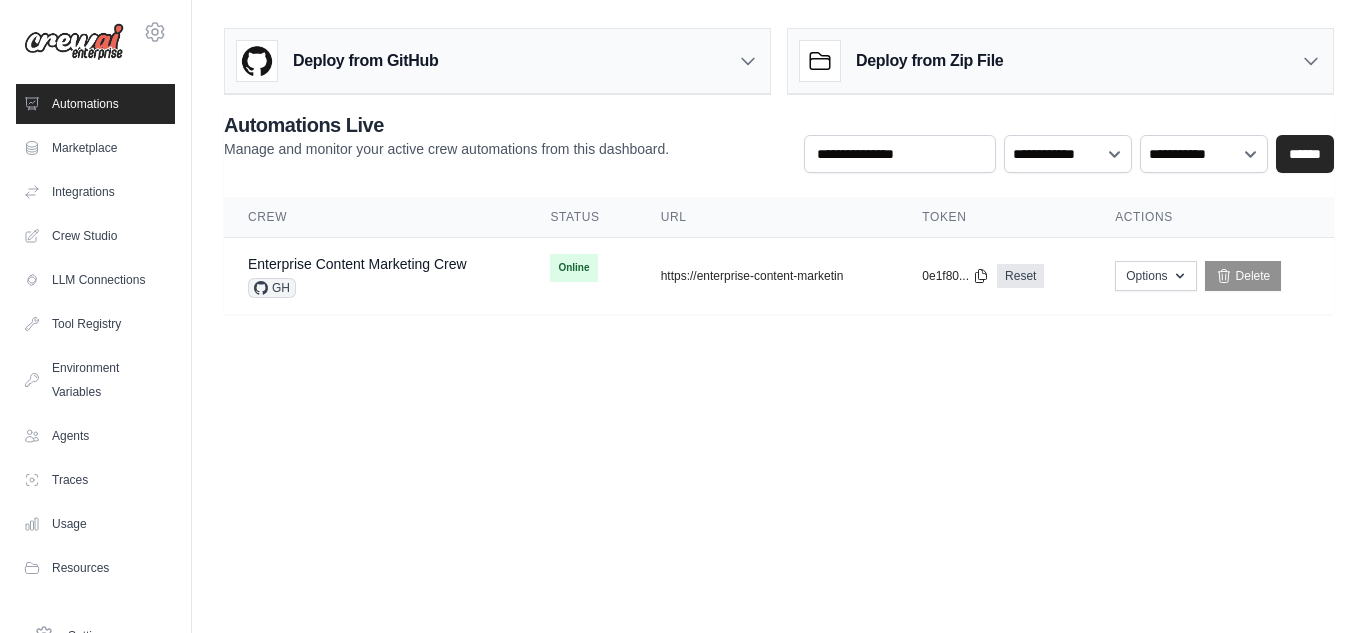 click on "Automations" at bounding box center [95, 104] 